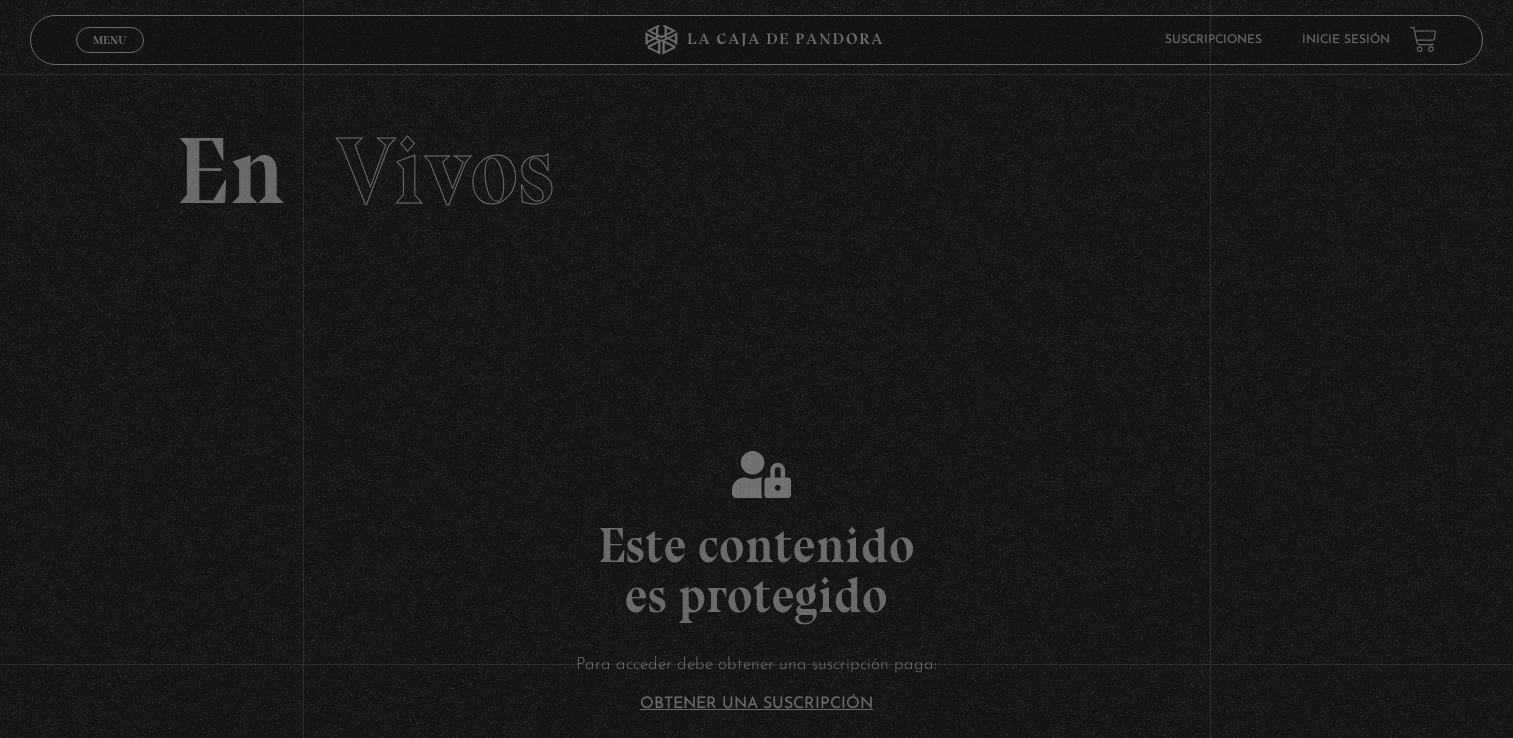 scroll, scrollTop: 0, scrollLeft: 0, axis: both 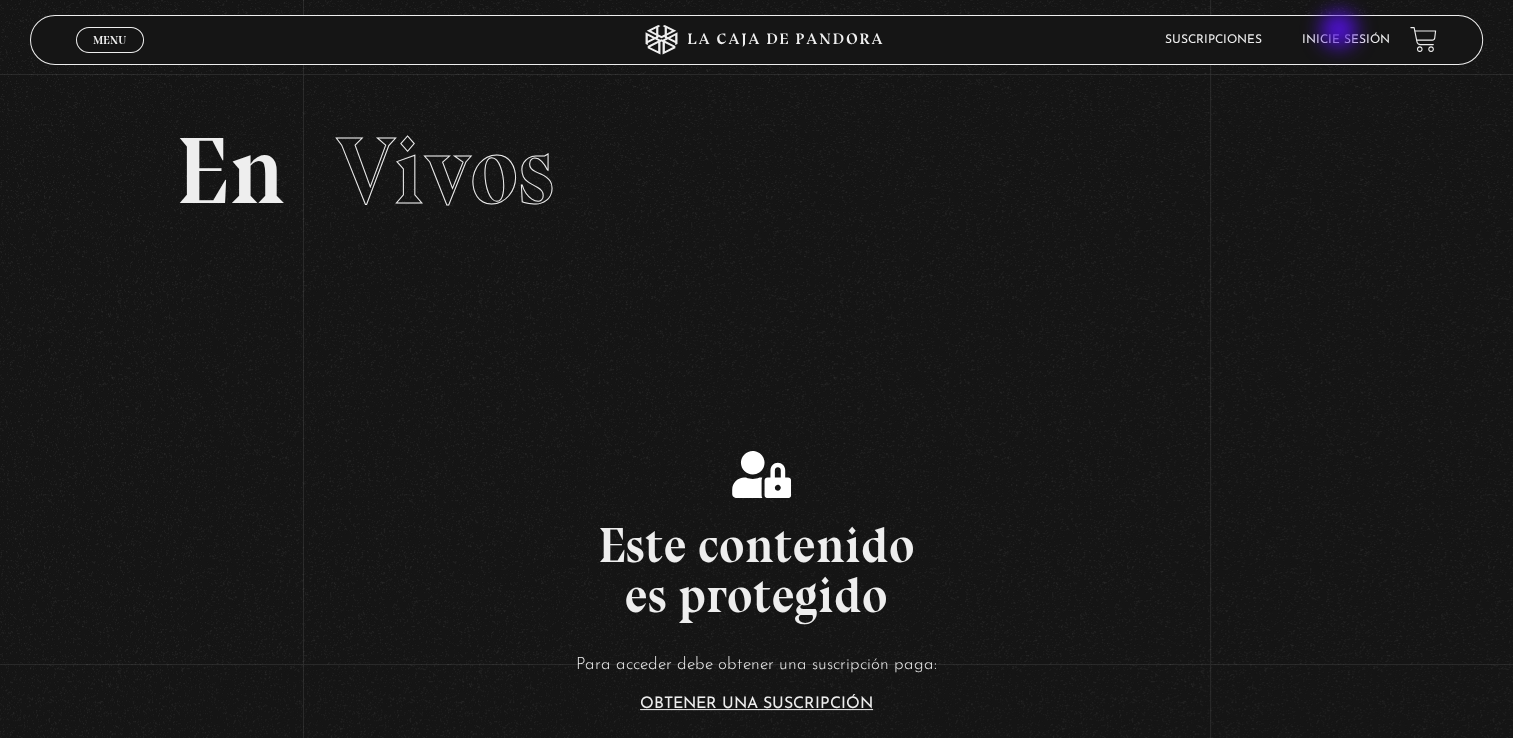 click on "Inicie sesión" at bounding box center (1346, 39) 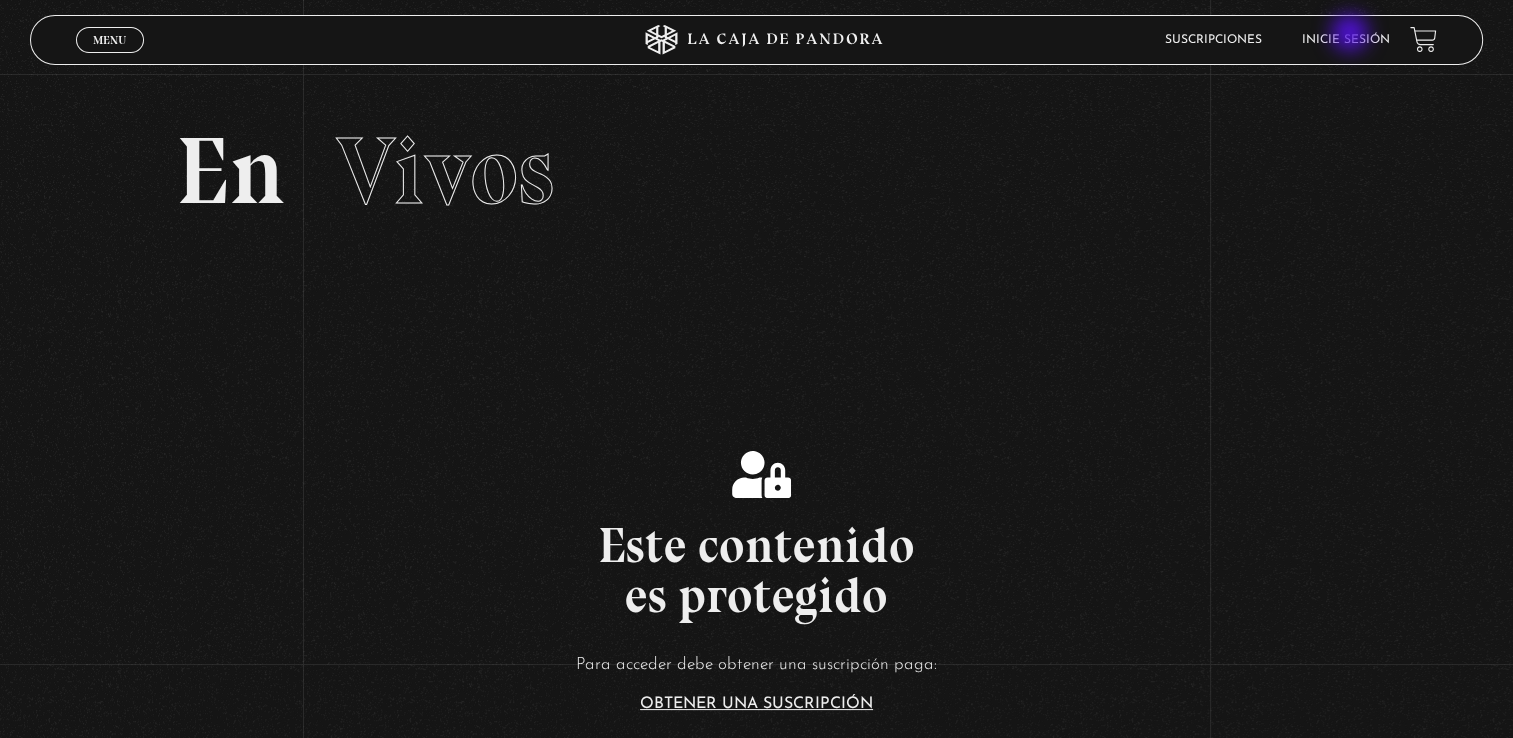 click on "Inicie sesión" at bounding box center (1346, 40) 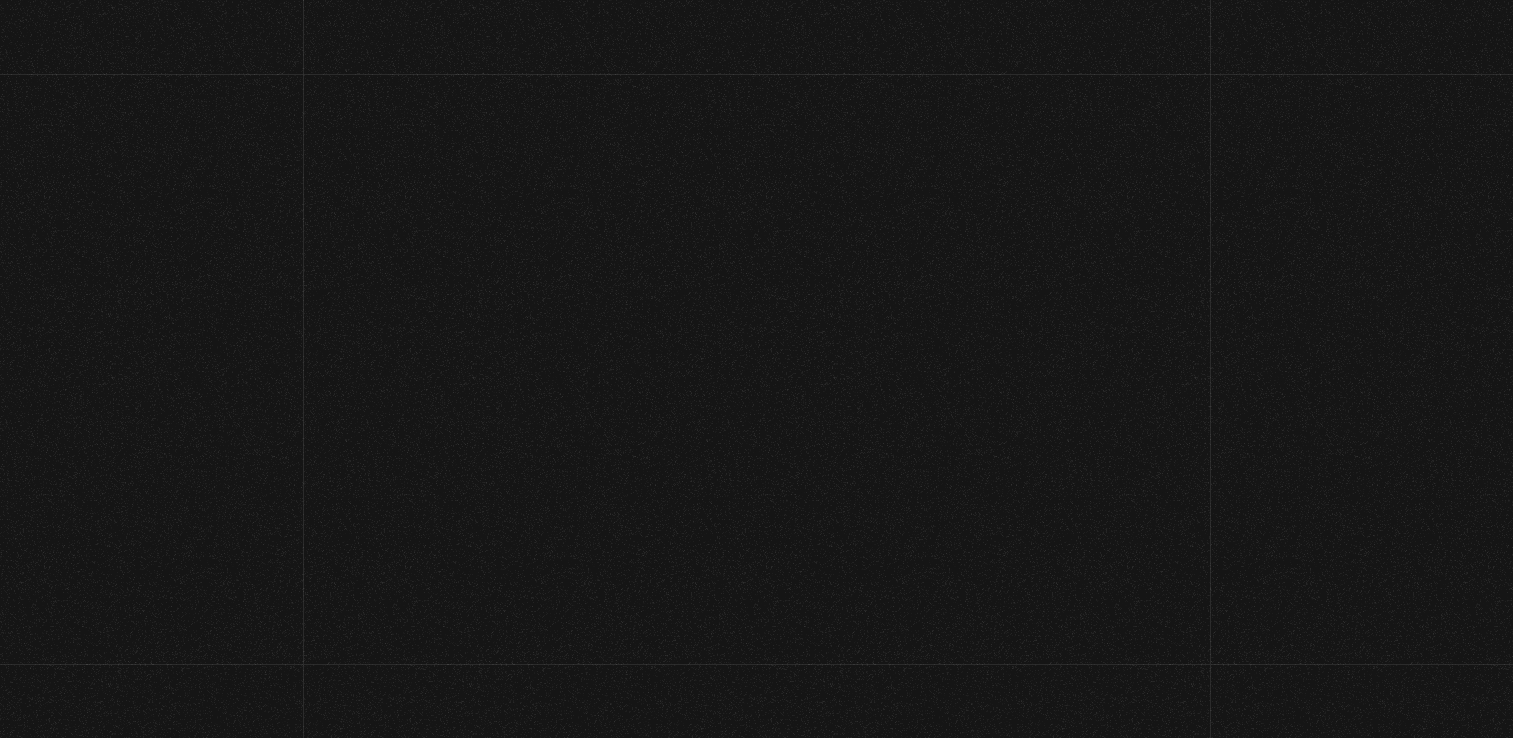 scroll, scrollTop: 0, scrollLeft: 0, axis: both 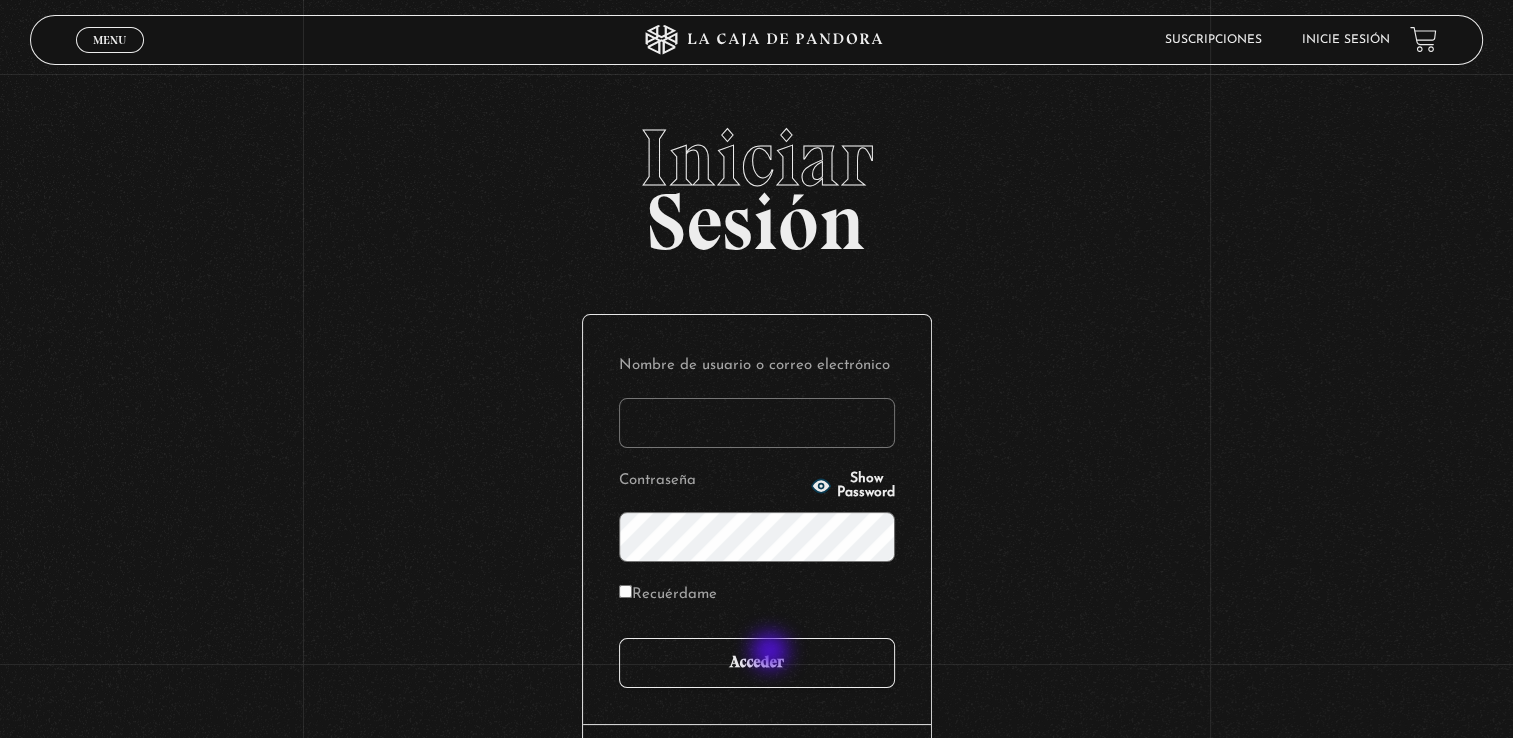 type on "[EMAIL]" 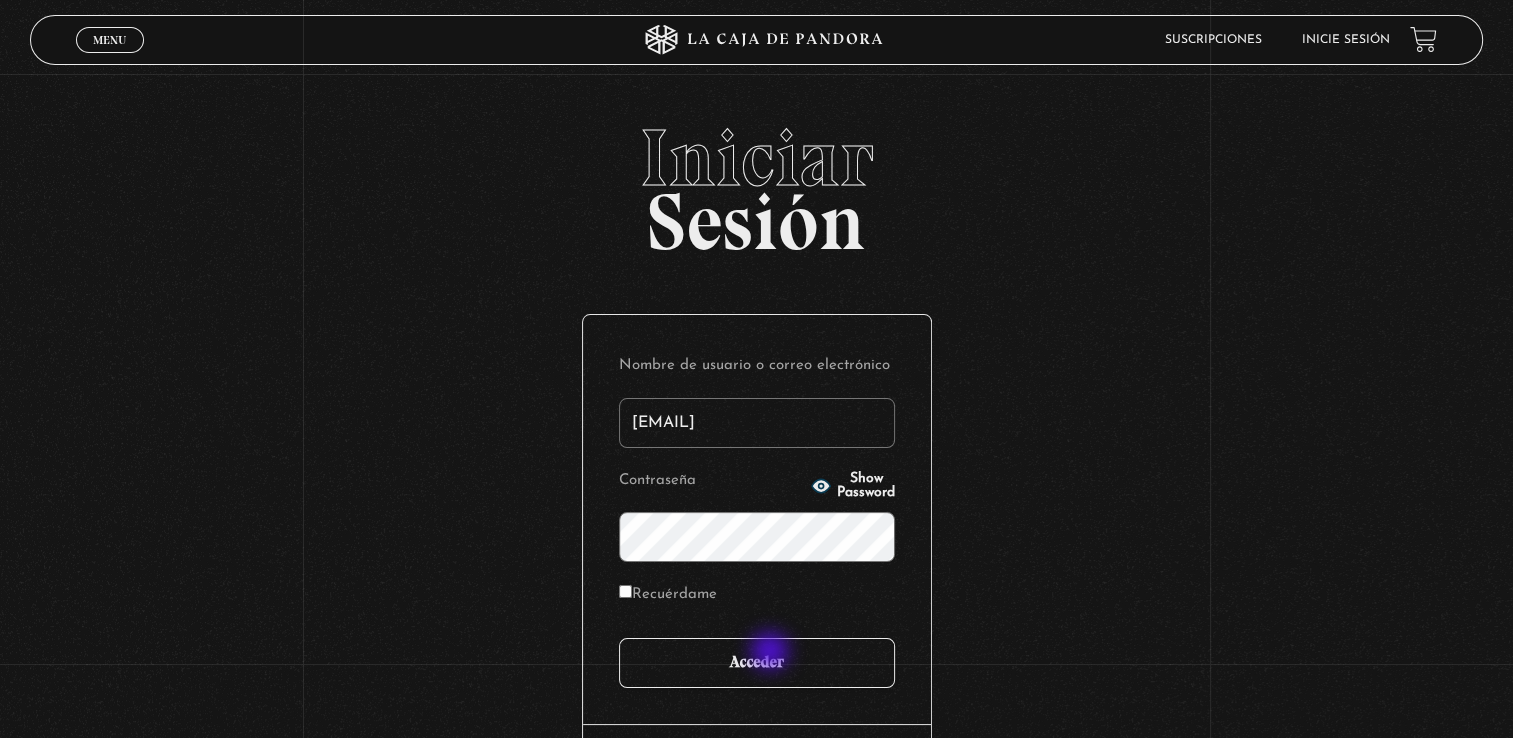 click on "Acceder" at bounding box center (757, 663) 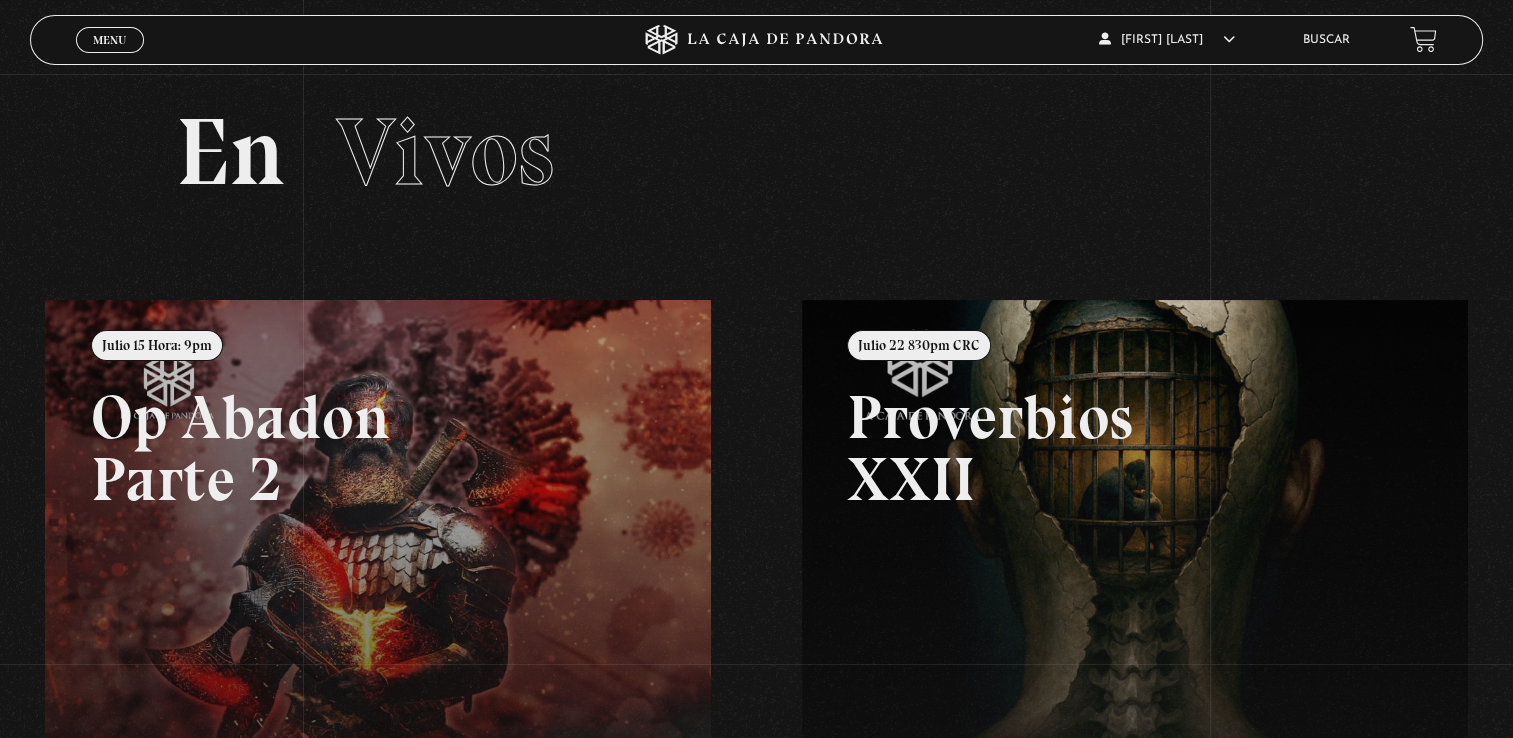 scroll, scrollTop: 0, scrollLeft: 0, axis: both 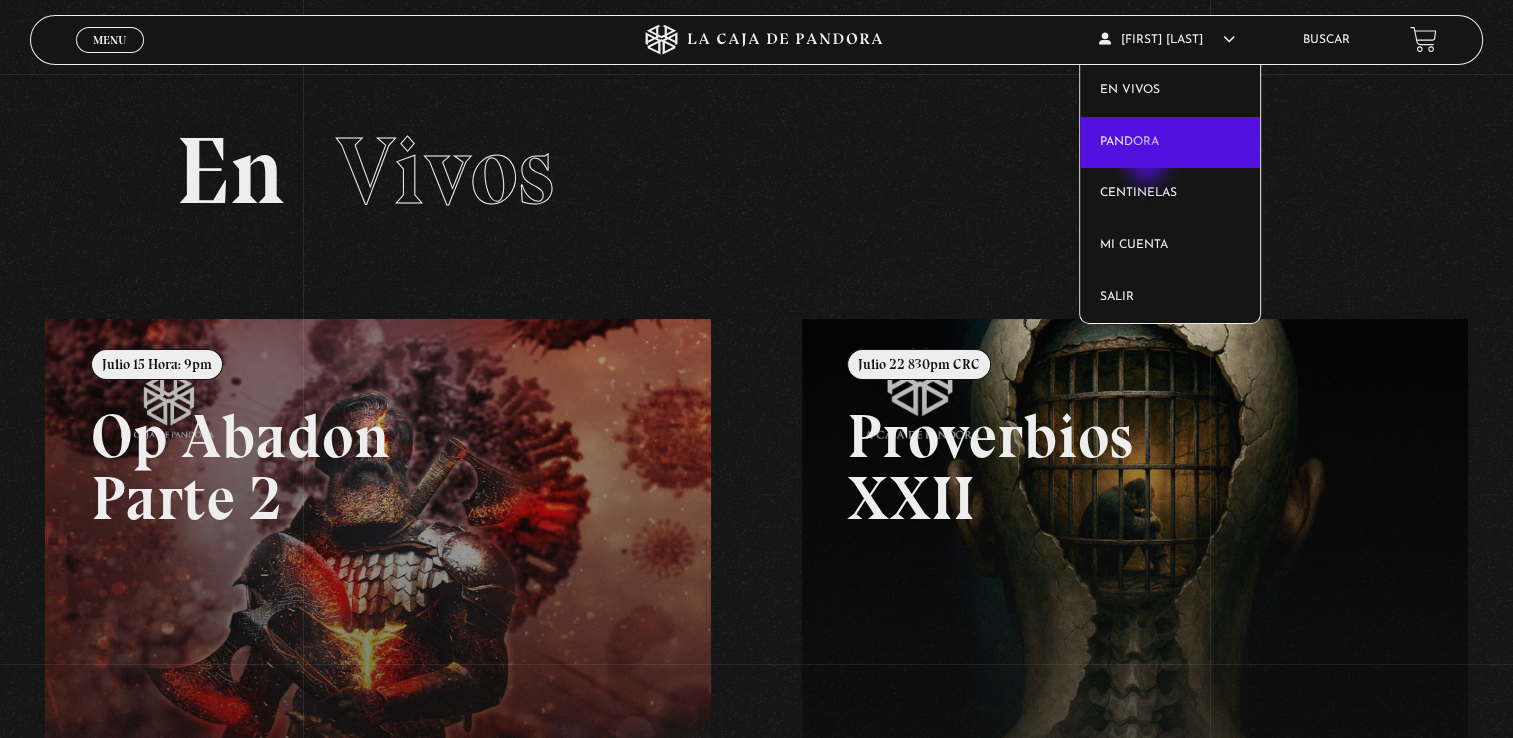 click on "Pandora" at bounding box center [1170, 143] 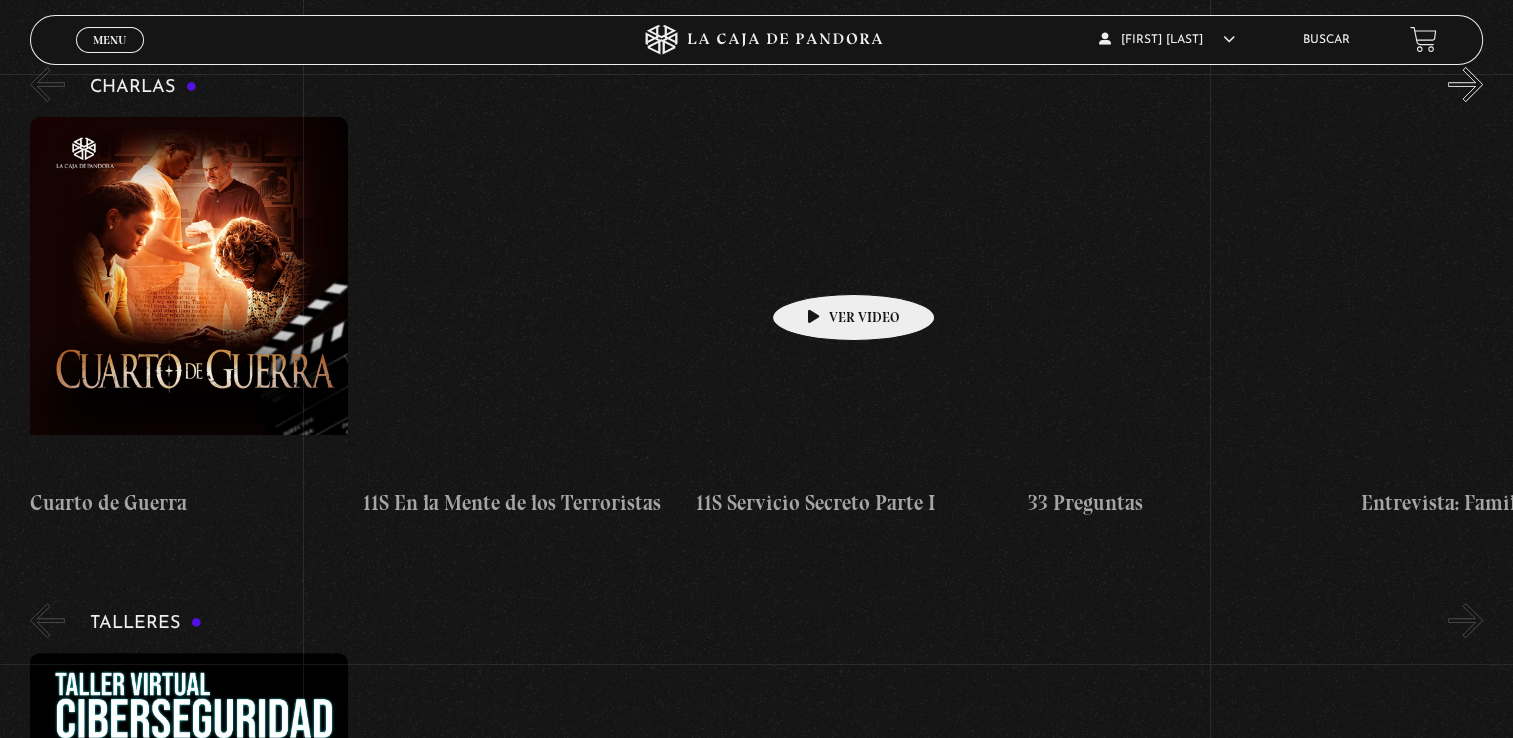 scroll, scrollTop: 372, scrollLeft: 0, axis: vertical 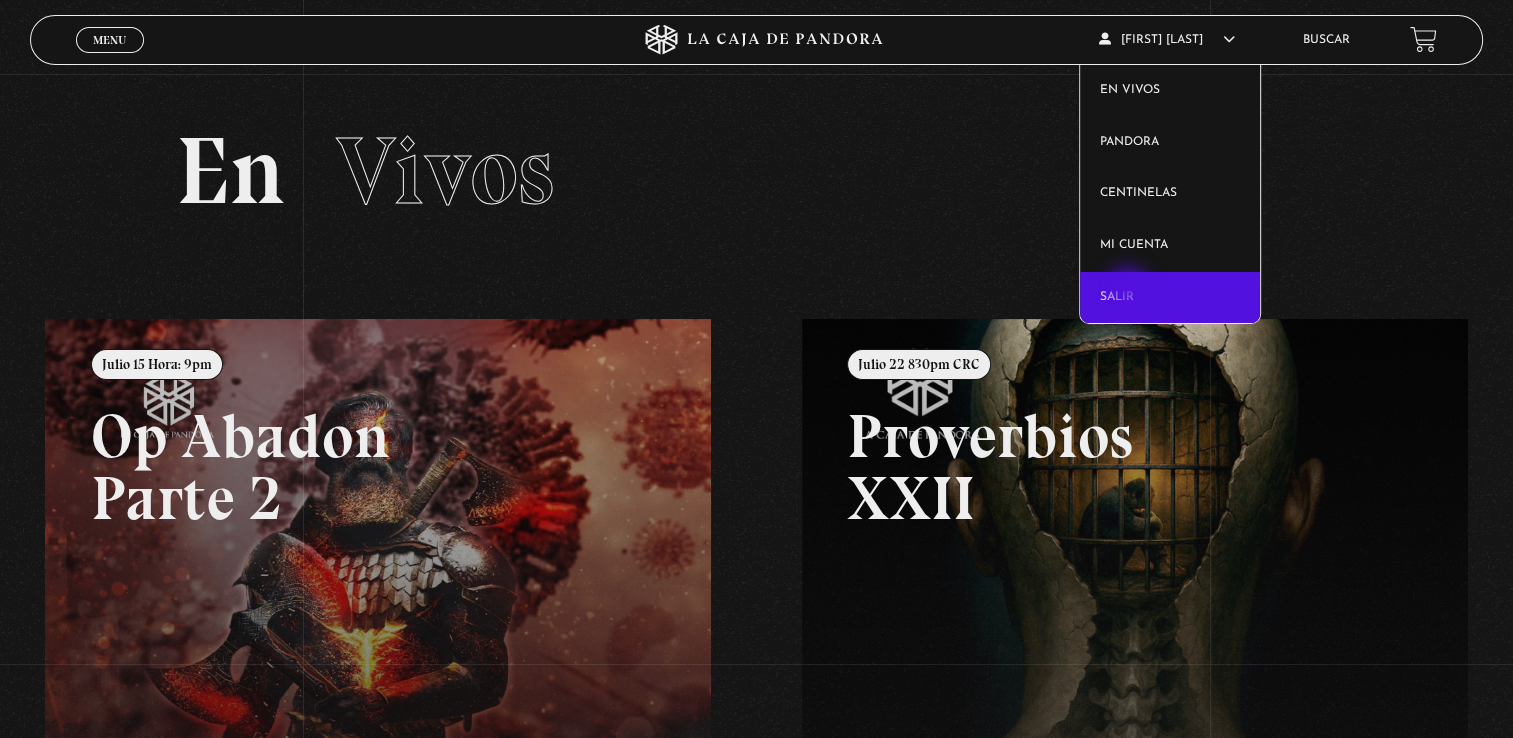 click on "Salir" at bounding box center (1170, 298) 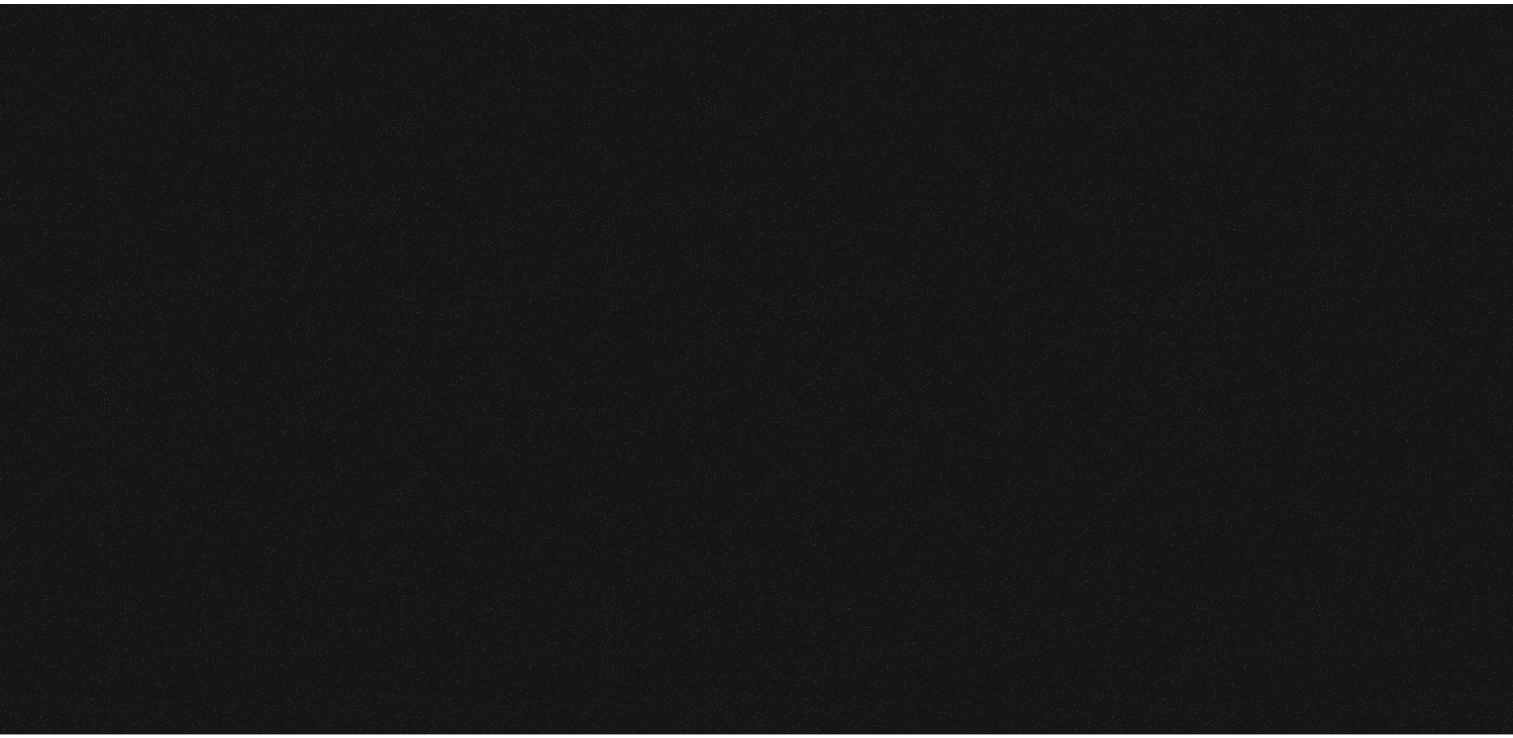 scroll, scrollTop: 0, scrollLeft: 0, axis: both 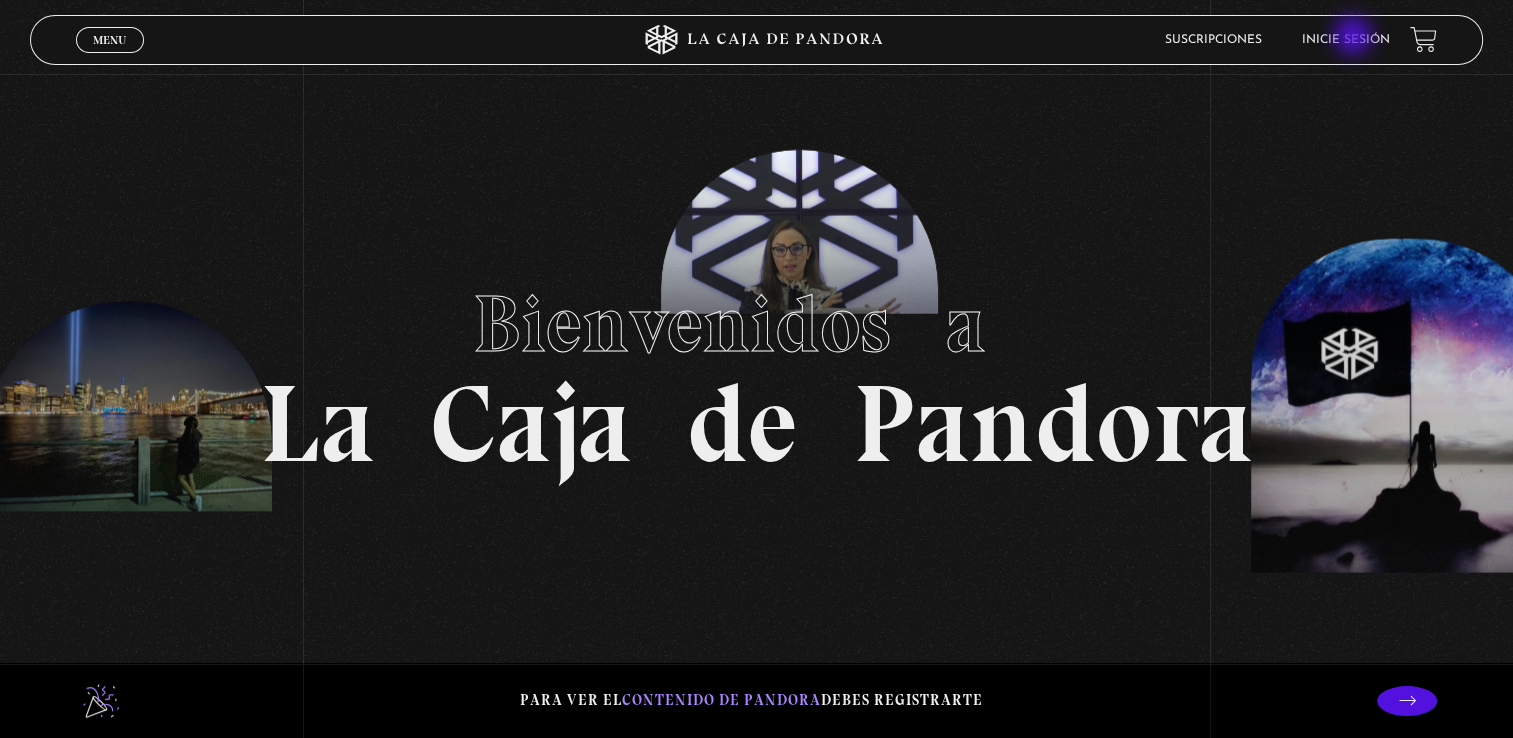 click on "Inicie sesión" at bounding box center [1346, 40] 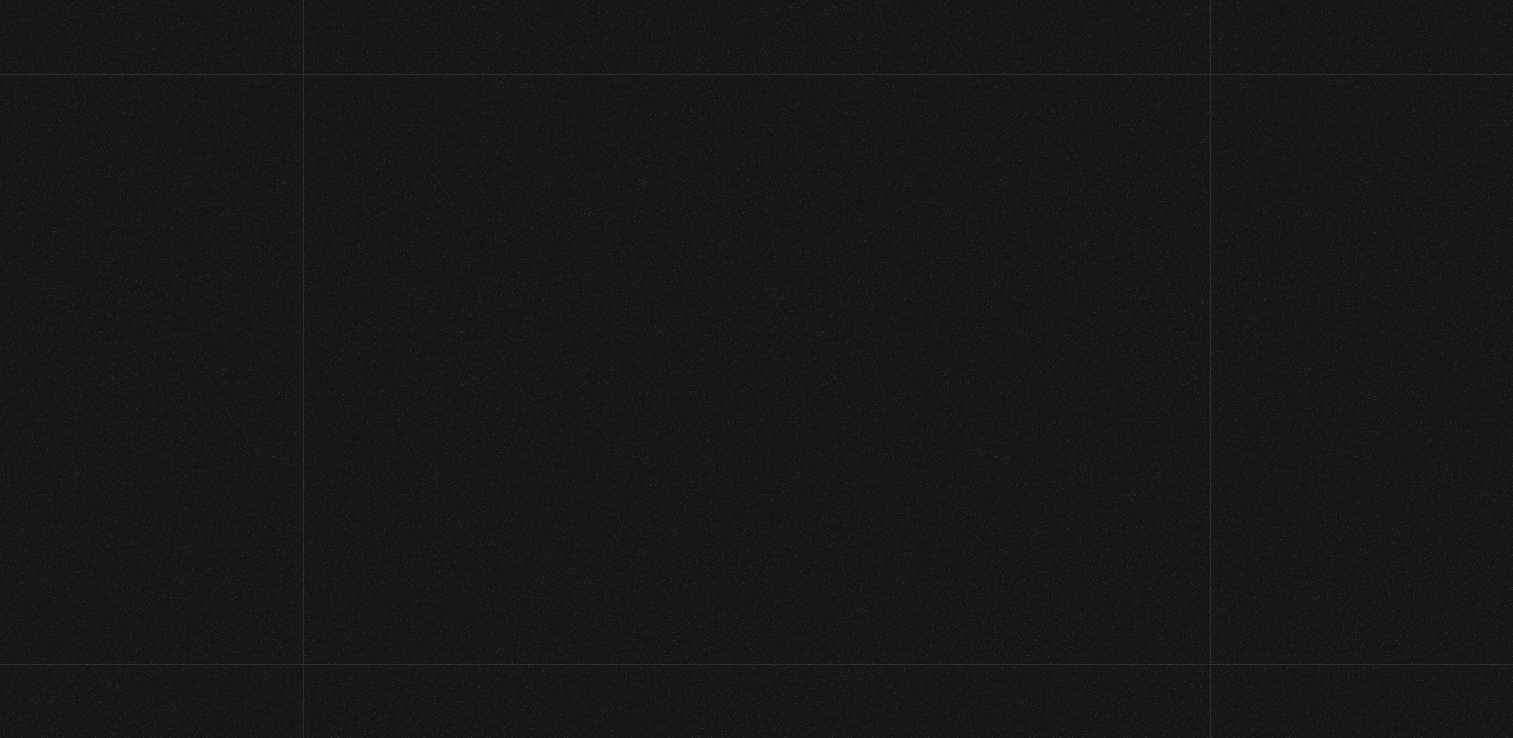 scroll, scrollTop: 0, scrollLeft: 0, axis: both 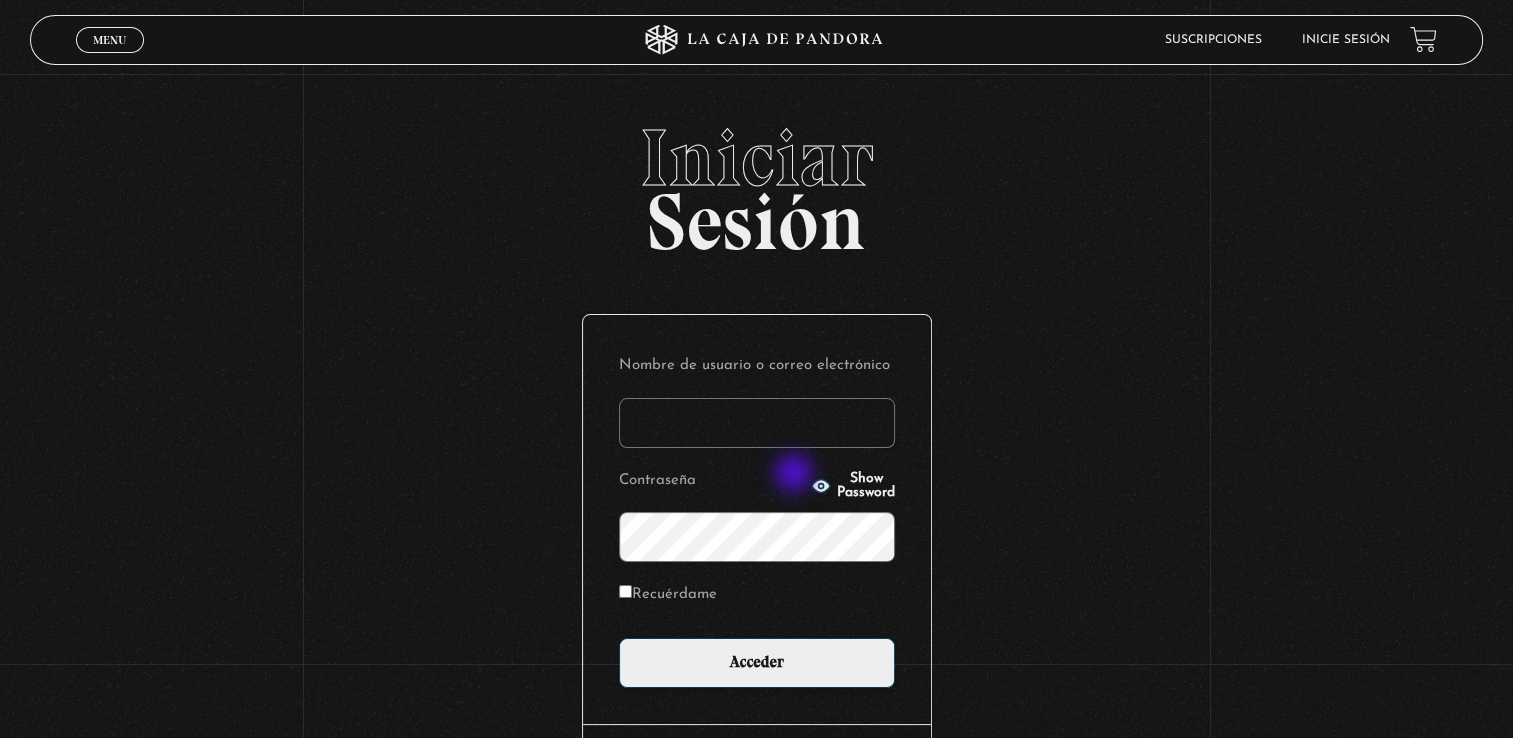 type on "elizondoare97@gmail.com" 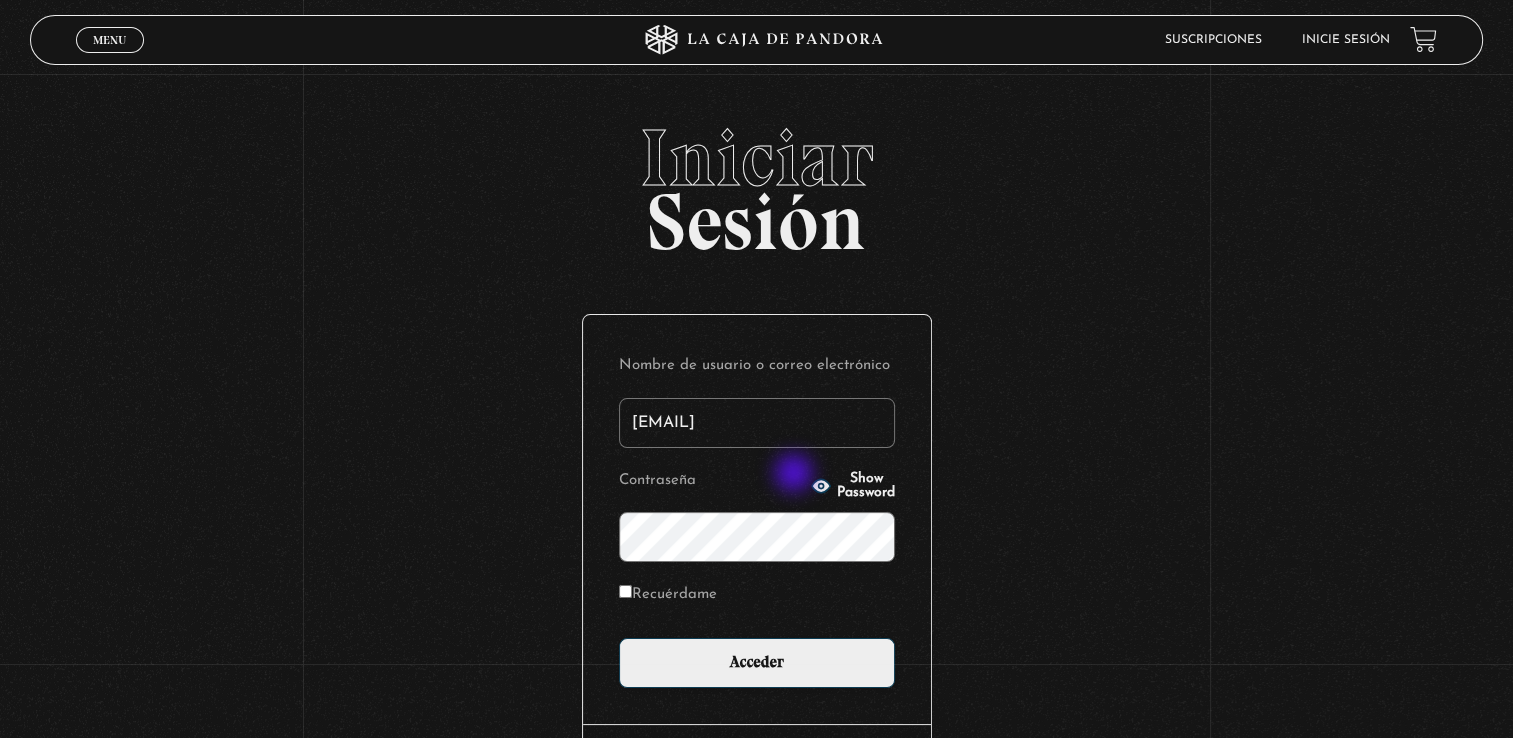 click 